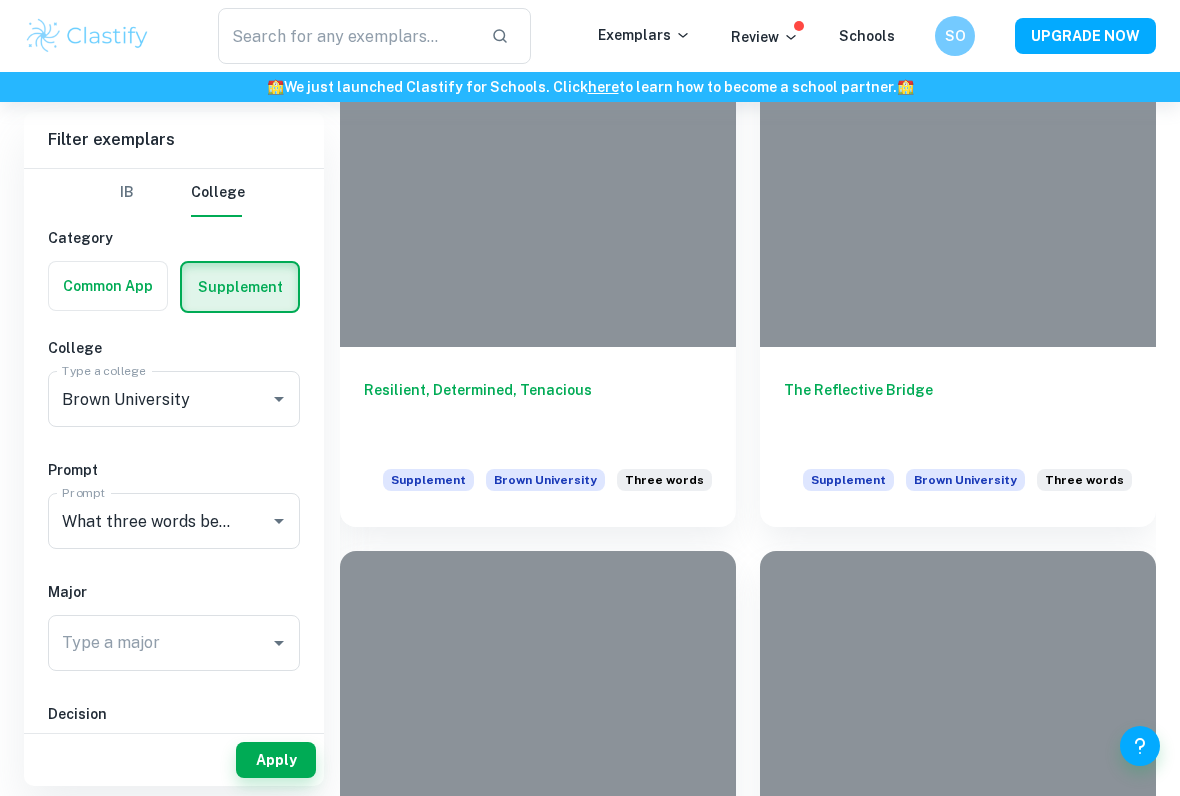 scroll, scrollTop: 528, scrollLeft: 0, axis: vertical 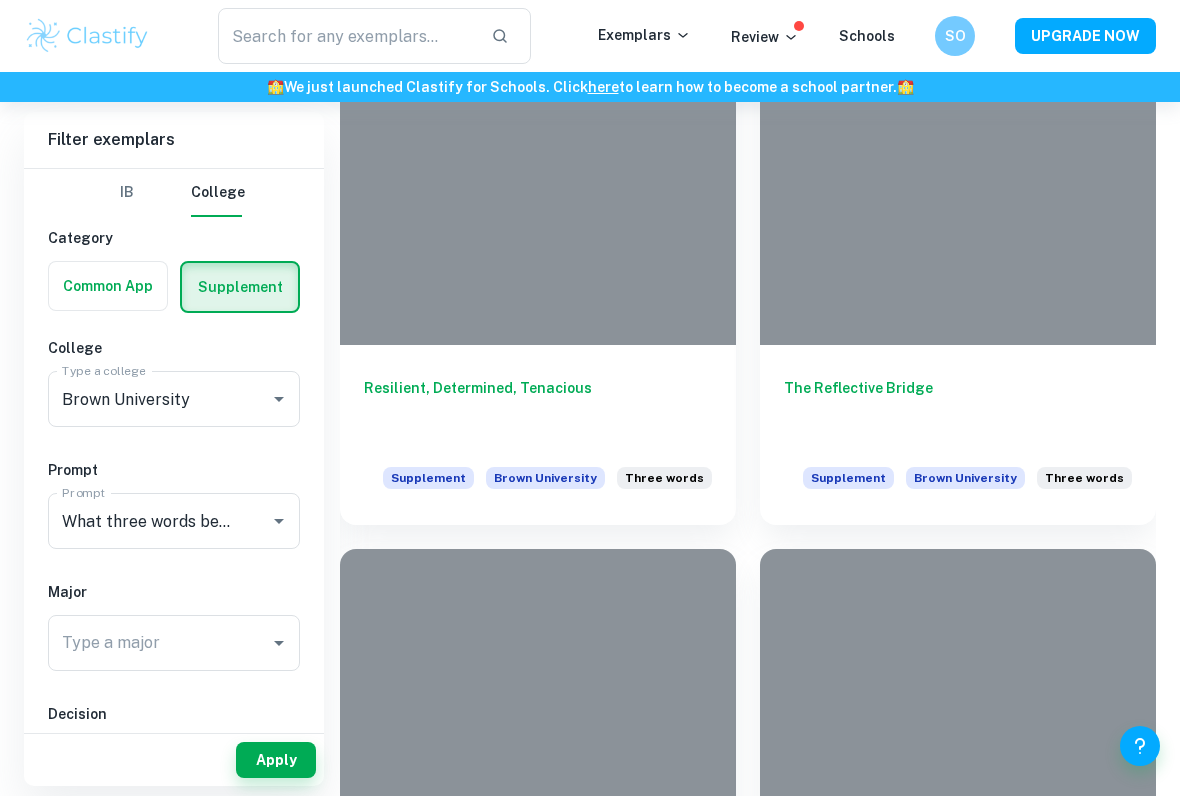 click on "The Reflective Bridge" at bounding box center [958, 410] 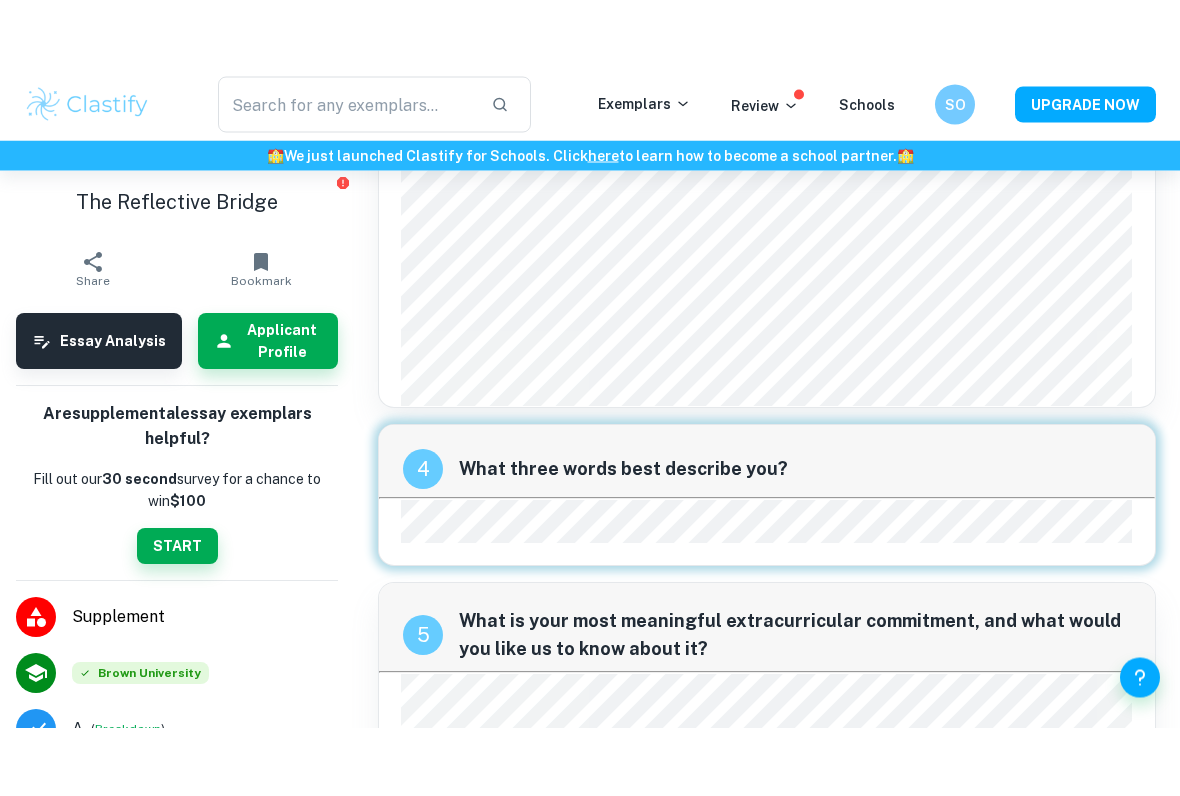 scroll, scrollTop: 1751, scrollLeft: 0, axis: vertical 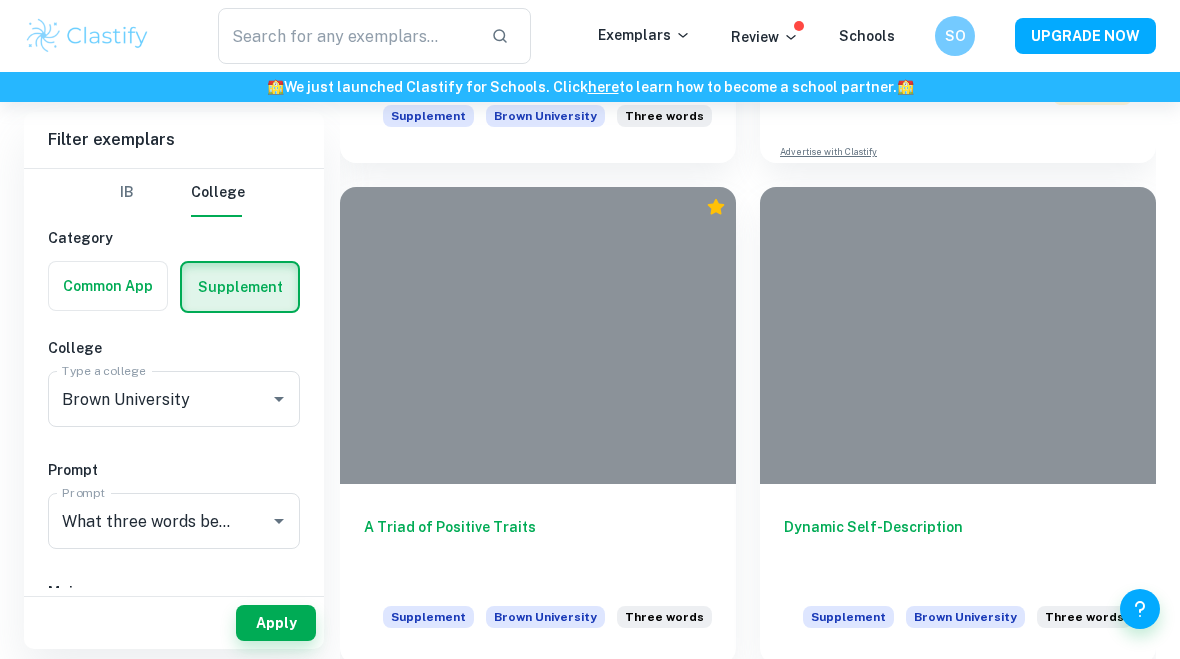 click on "Dynamic Self-Description" at bounding box center (958, 549) 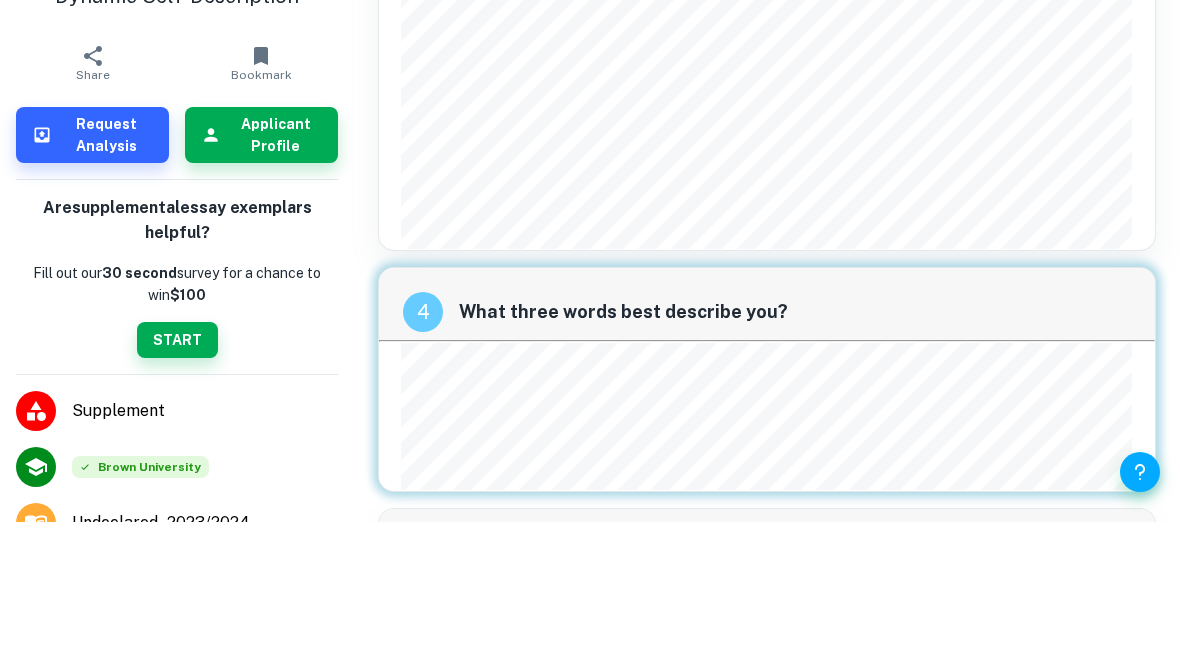 scroll, scrollTop: 2565, scrollLeft: 0, axis: vertical 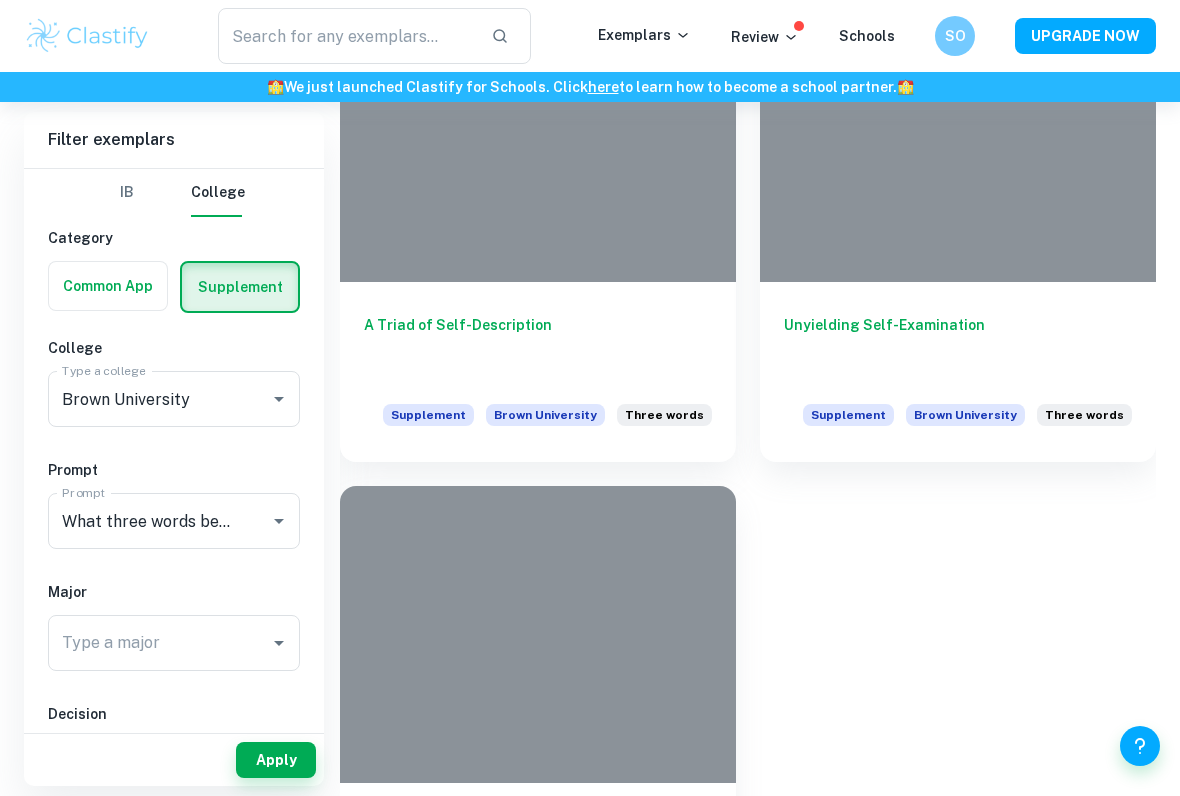 click on "A Triad of Self-Description" at bounding box center [538, 347] 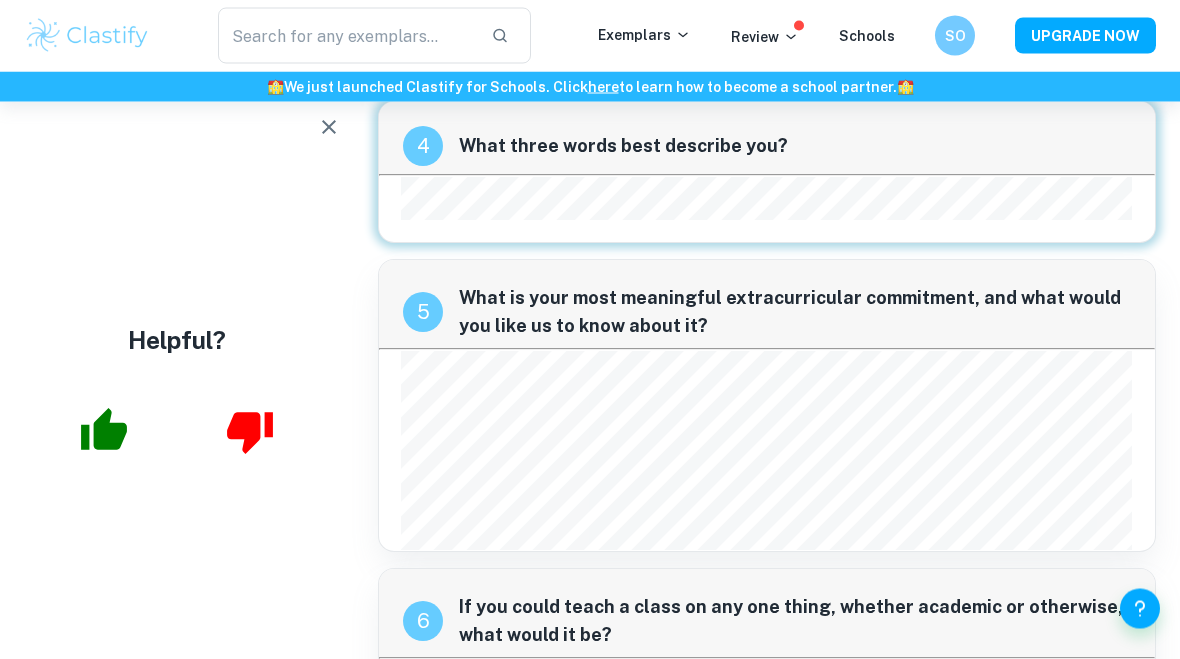 scroll, scrollTop: 2309, scrollLeft: 0, axis: vertical 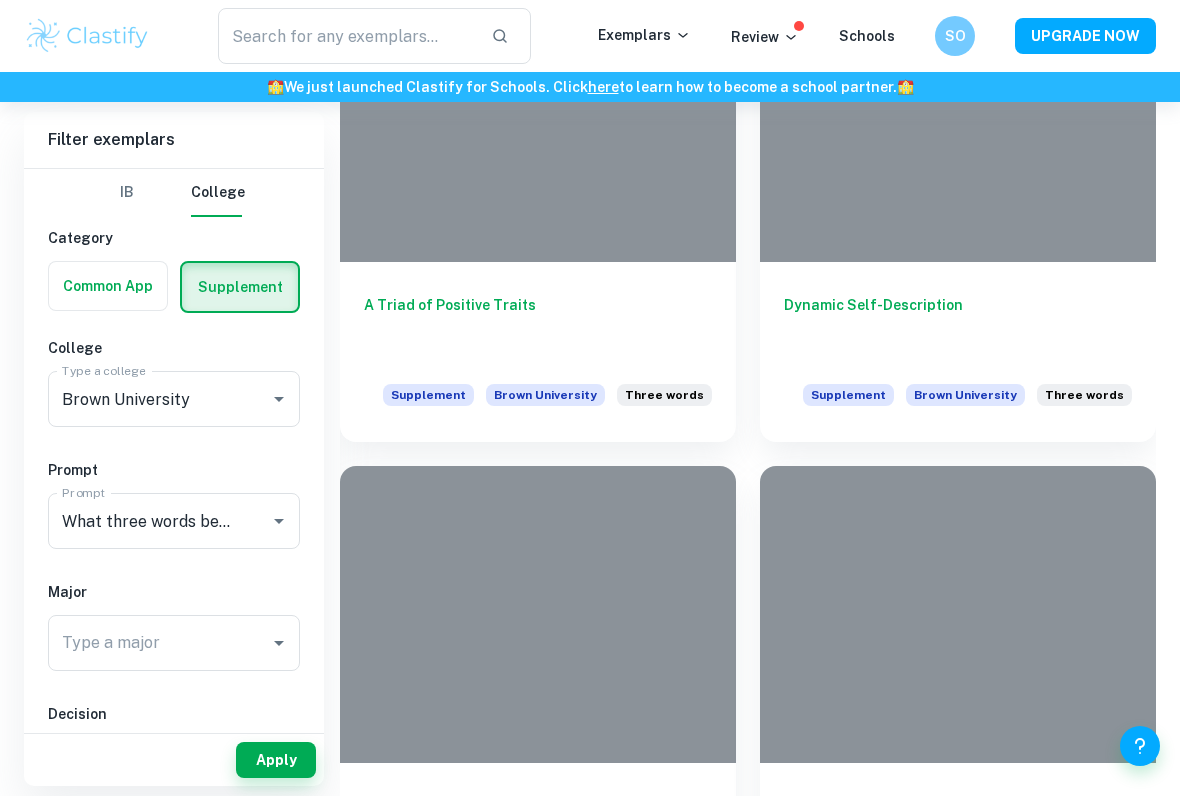 click on "Dynamic Self-Description" at bounding box center (958, 327) 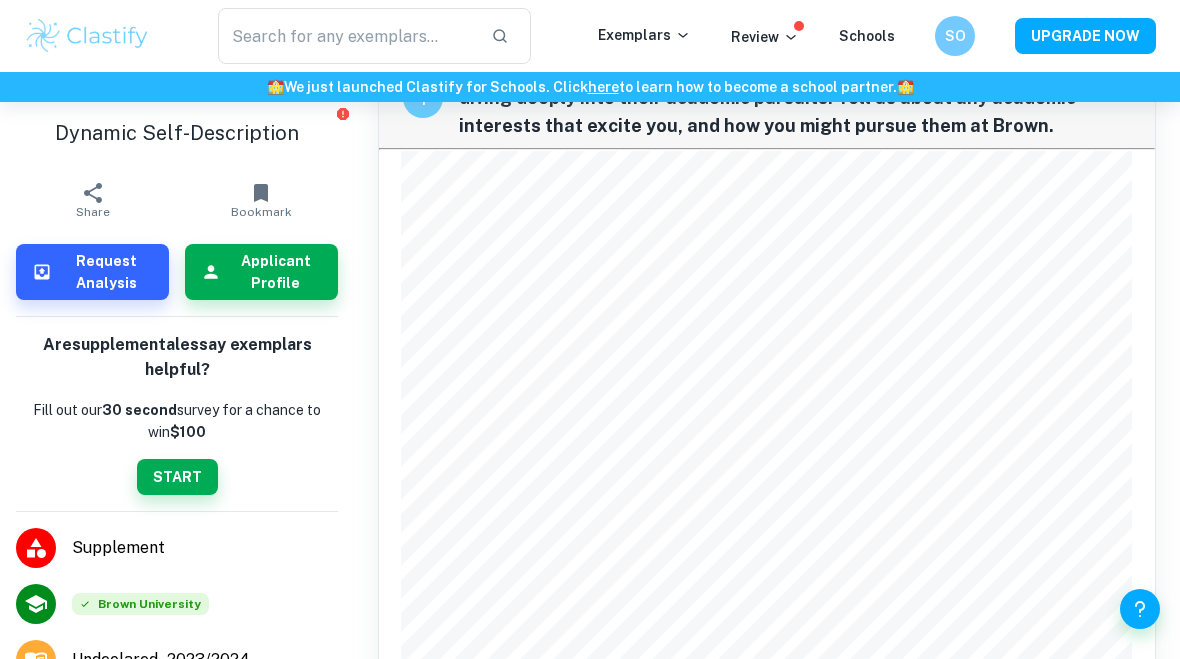 scroll, scrollTop: 0, scrollLeft: 0, axis: both 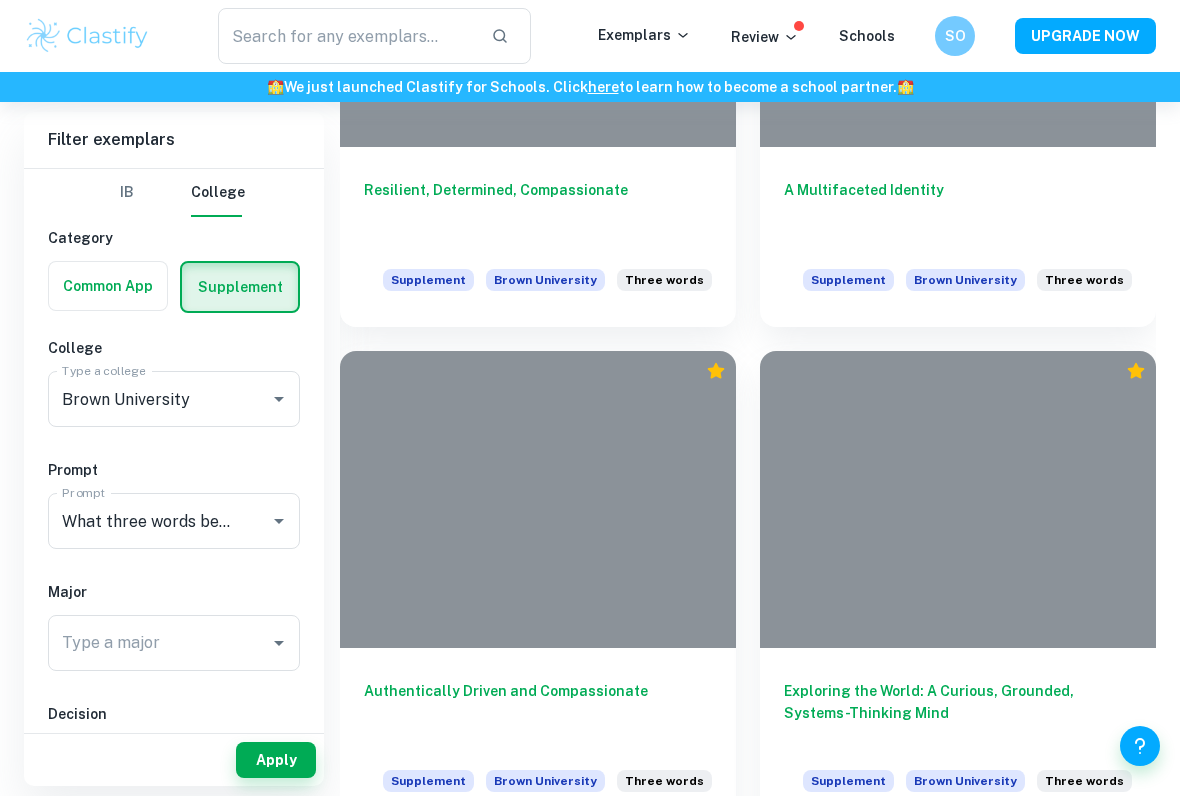 click on "Resilient, Determined, Compassionate" at bounding box center [538, 212] 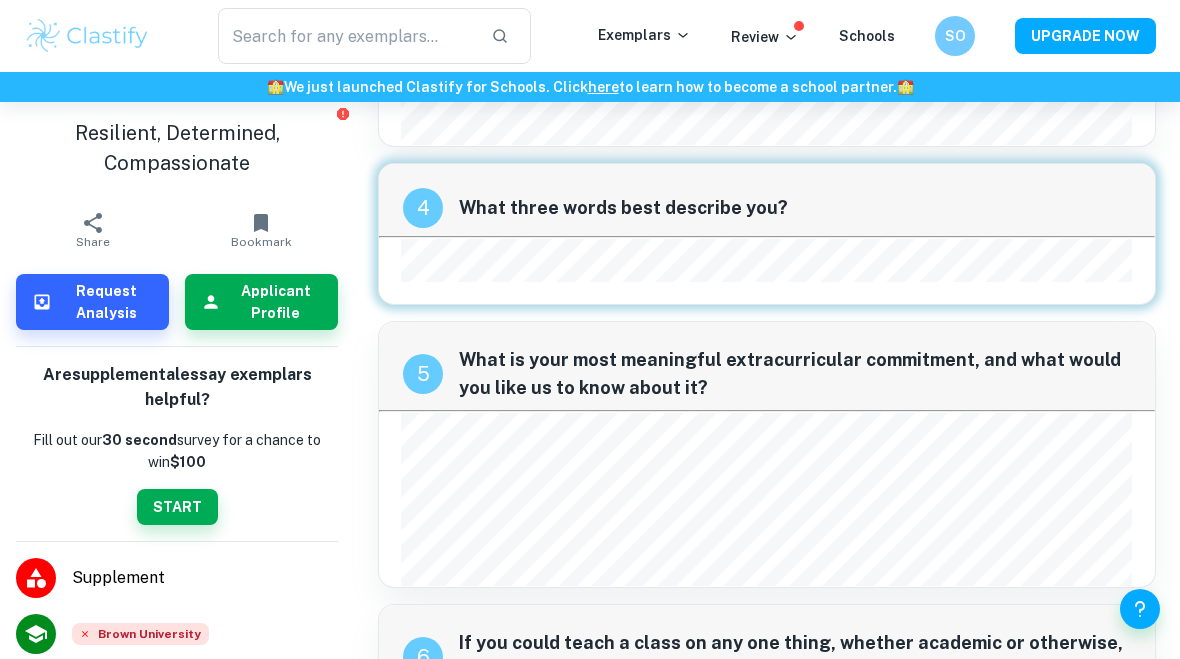scroll, scrollTop: 2150, scrollLeft: 0, axis: vertical 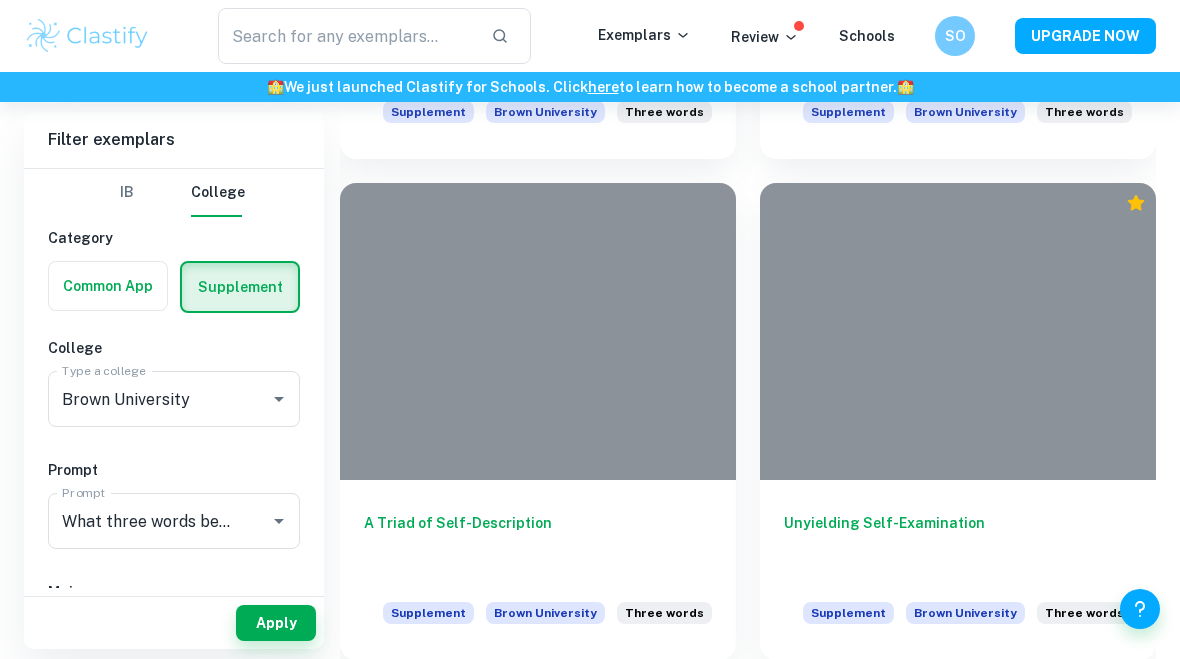 click on "A Triad of Self-Description" at bounding box center [538, 545] 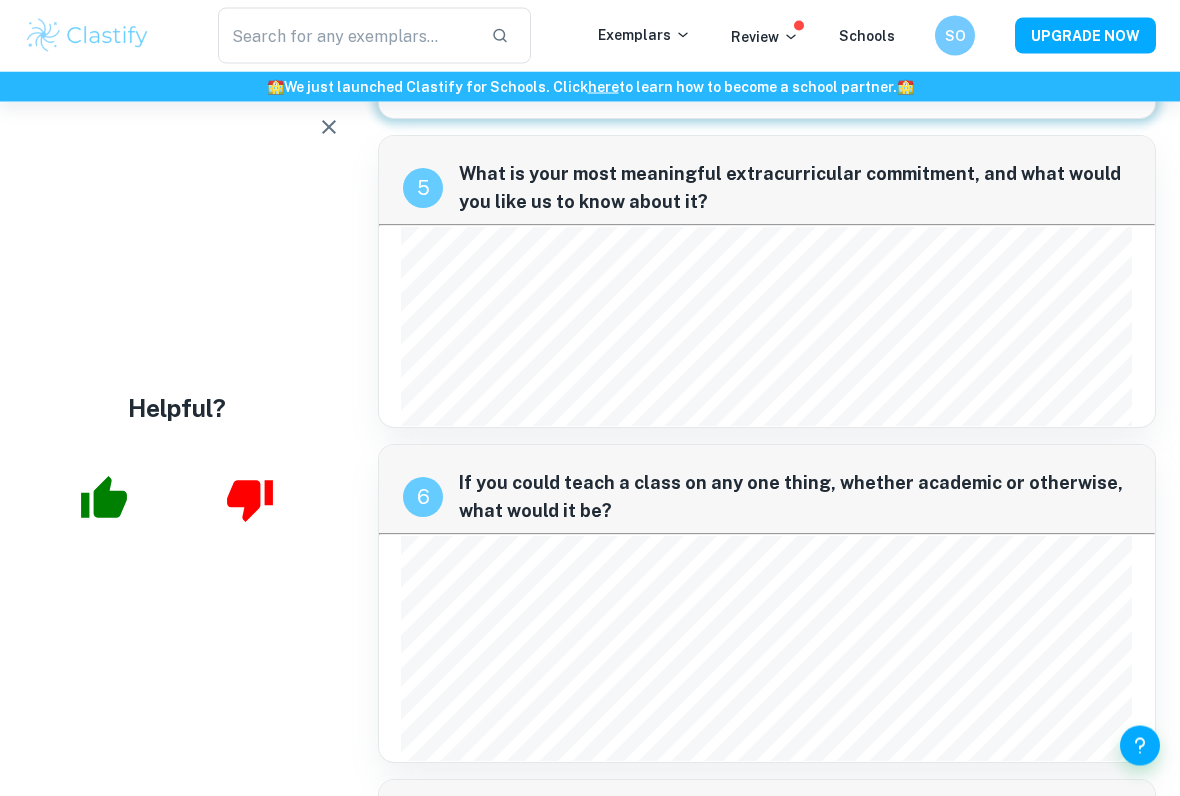 scroll, scrollTop: 2480, scrollLeft: 0, axis: vertical 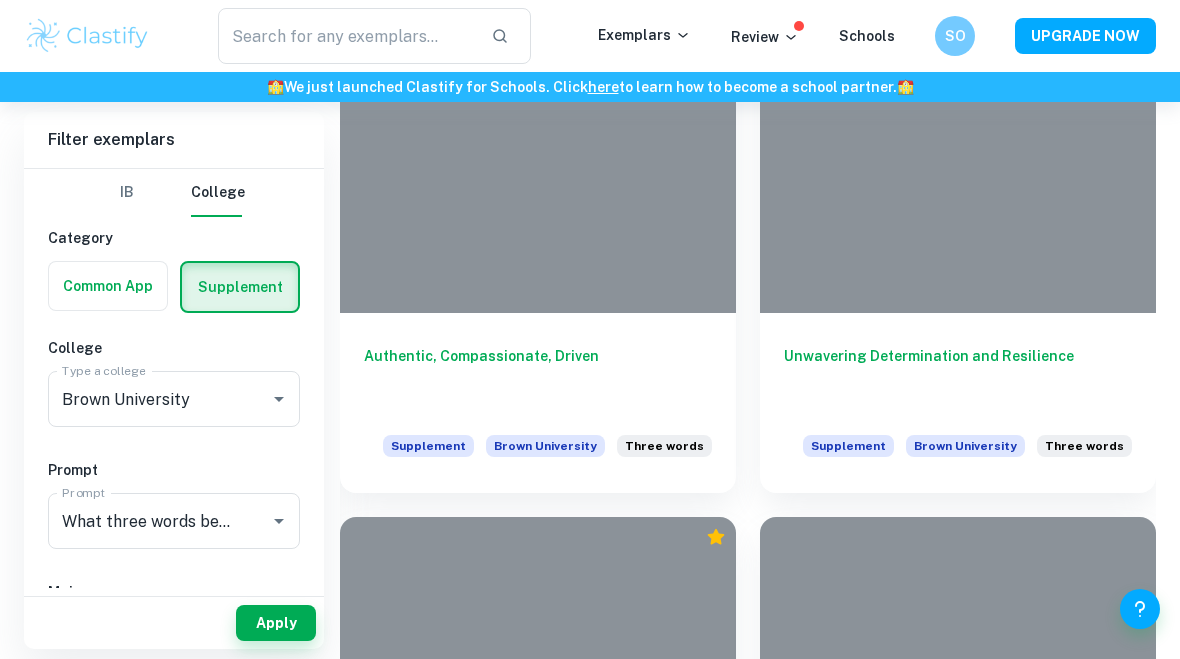 click on "Unwavering Determination and Resilience Supplement Brown University Three words" at bounding box center [958, 403] 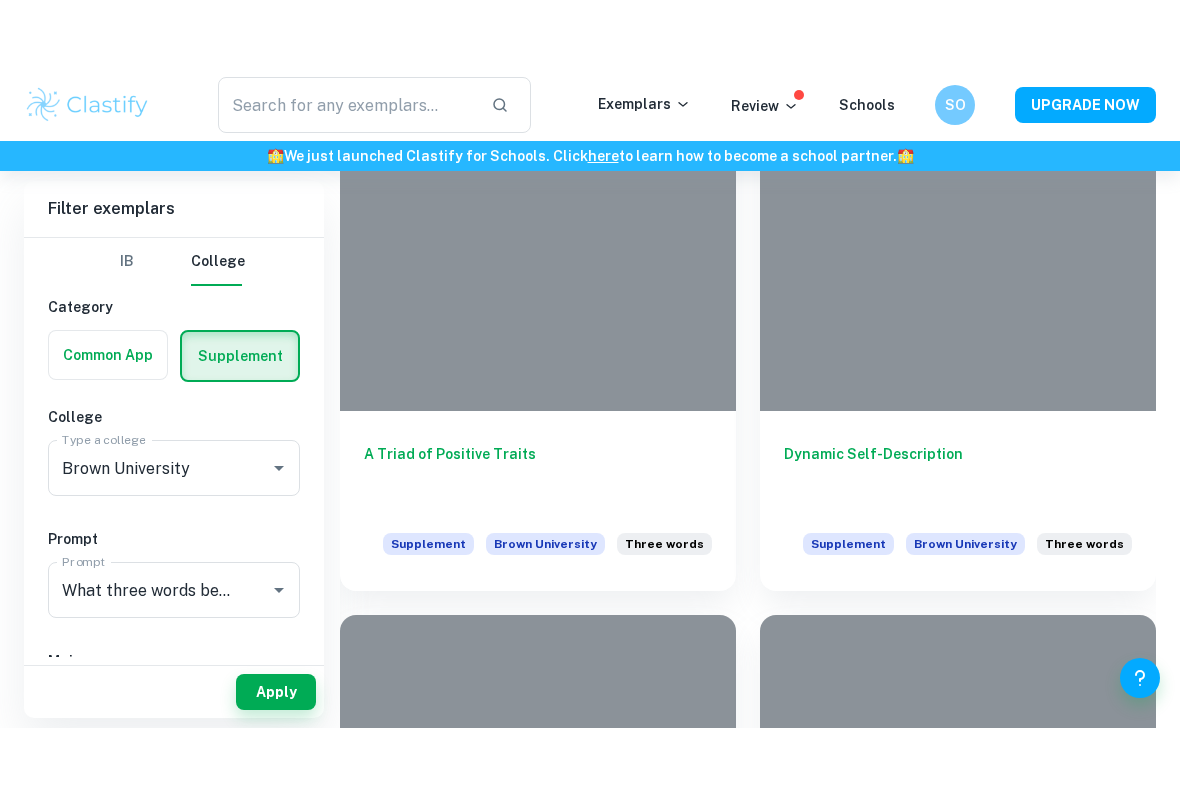 scroll, scrollTop: 1990, scrollLeft: 0, axis: vertical 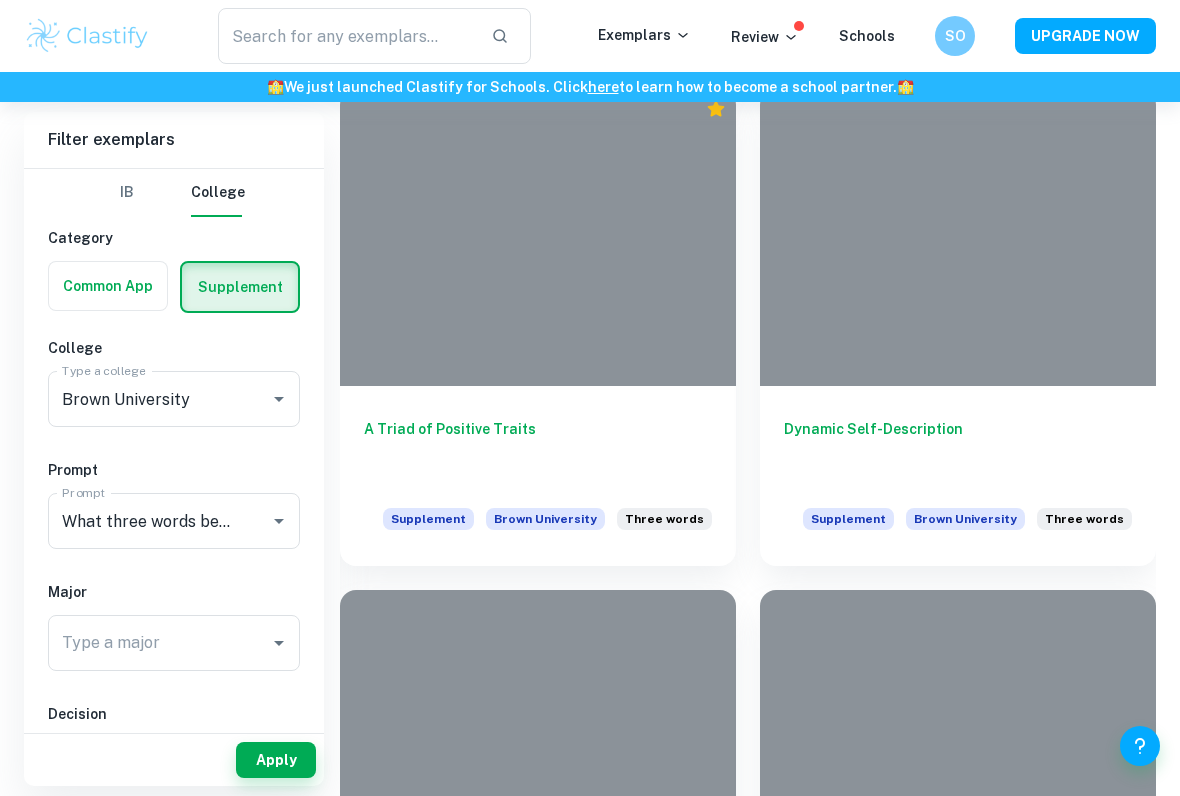 click on "A Triad of Positive Traits" at bounding box center [538, 451] 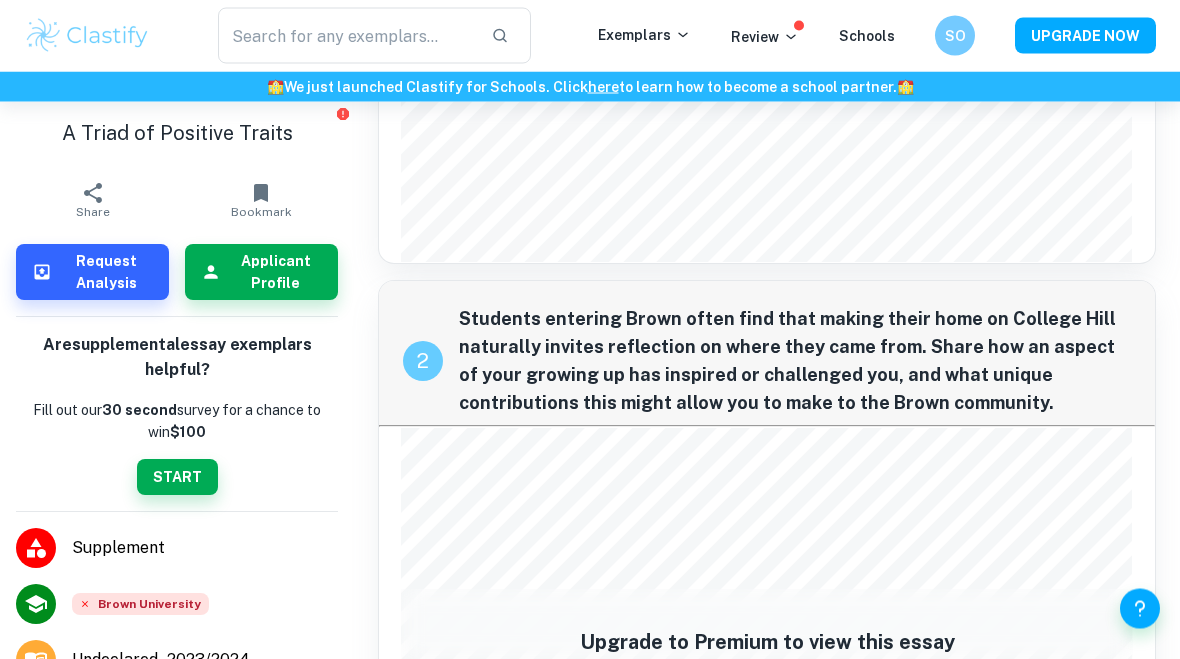 scroll, scrollTop: 494, scrollLeft: 0, axis: vertical 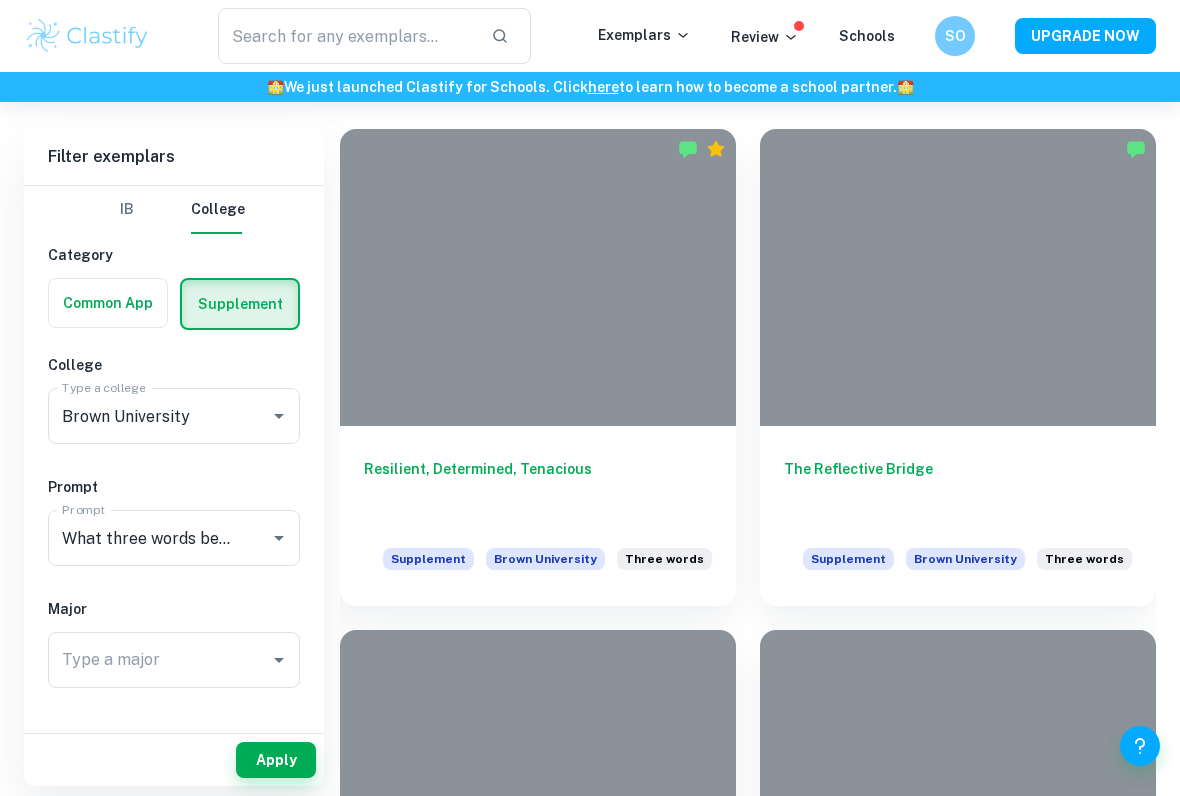 click at bounding box center [958, 277] 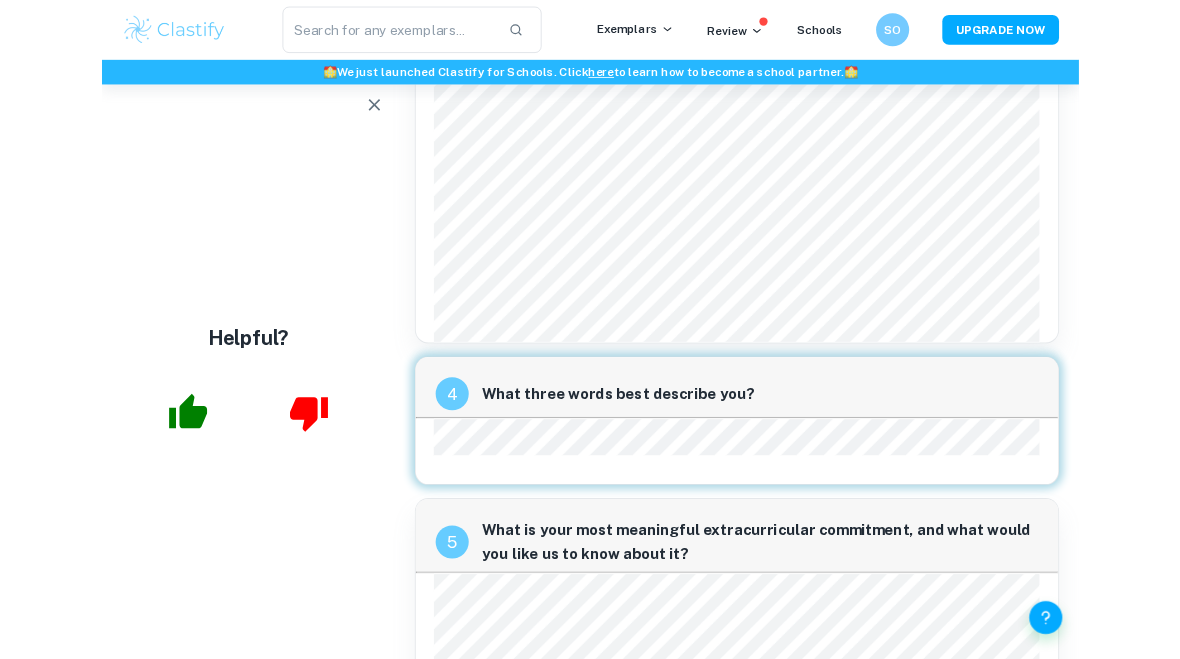 scroll, scrollTop: 1731, scrollLeft: 0, axis: vertical 